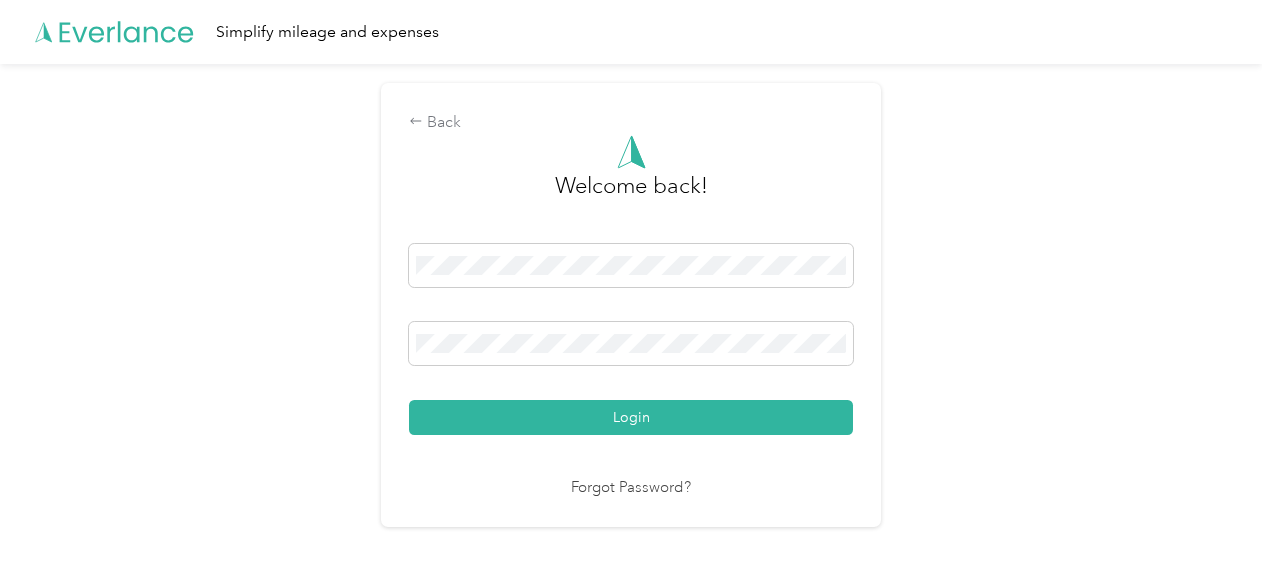 scroll, scrollTop: 0, scrollLeft: 0, axis: both 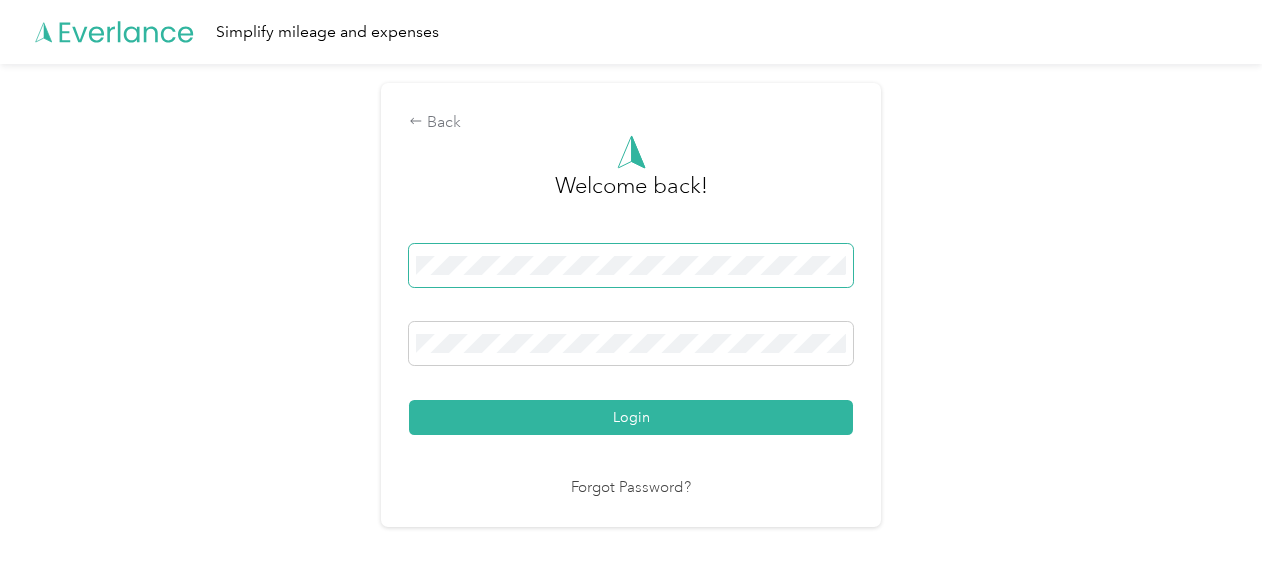 click at bounding box center (631, 265) 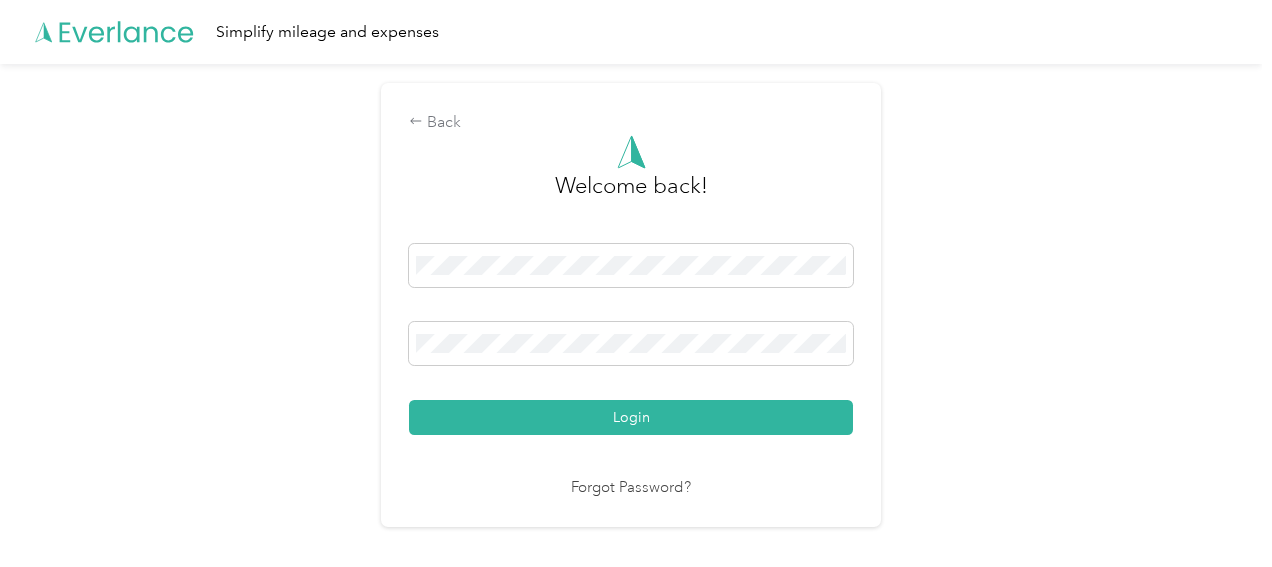 click on "Login" at bounding box center (631, 417) 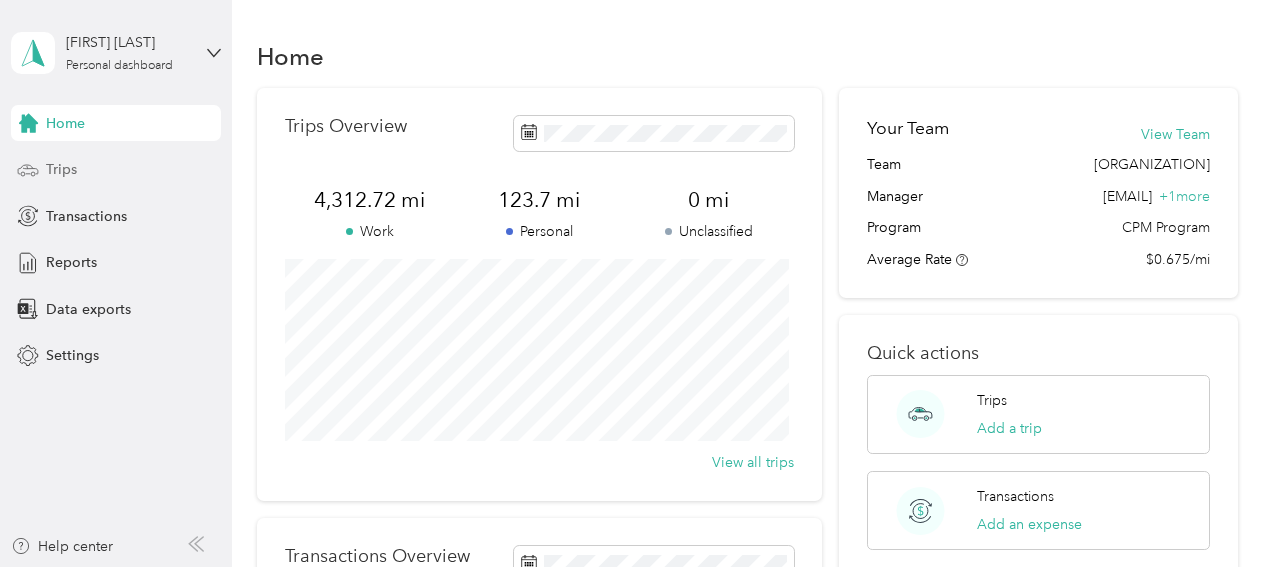 click on "Trips" at bounding box center [116, 170] 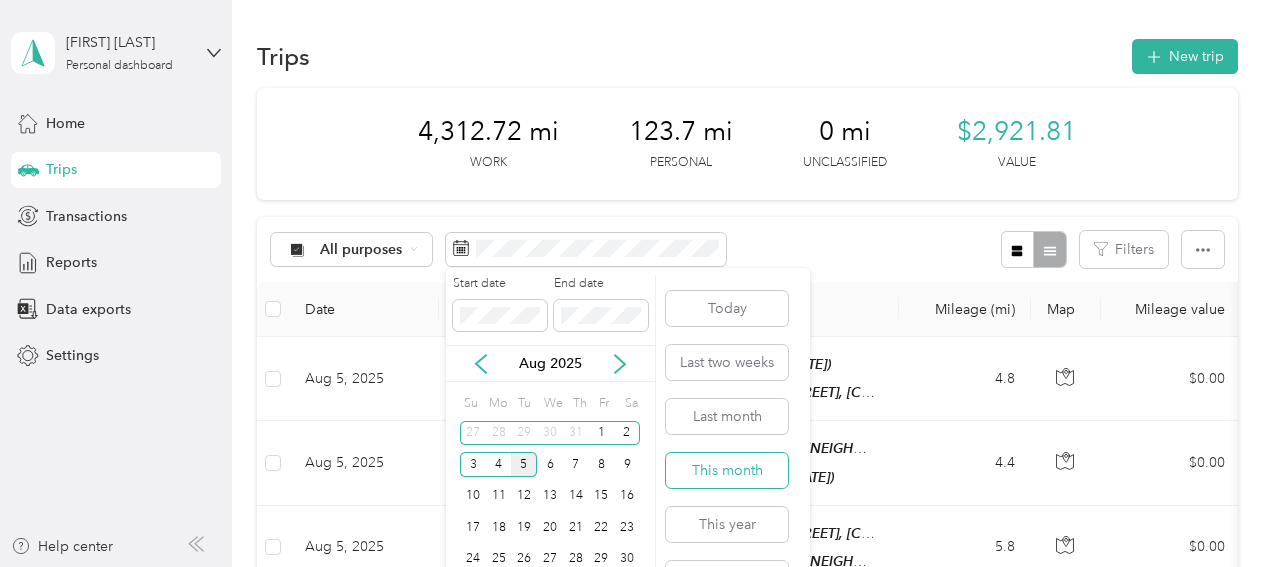 click on "This month" at bounding box center (727, 470) 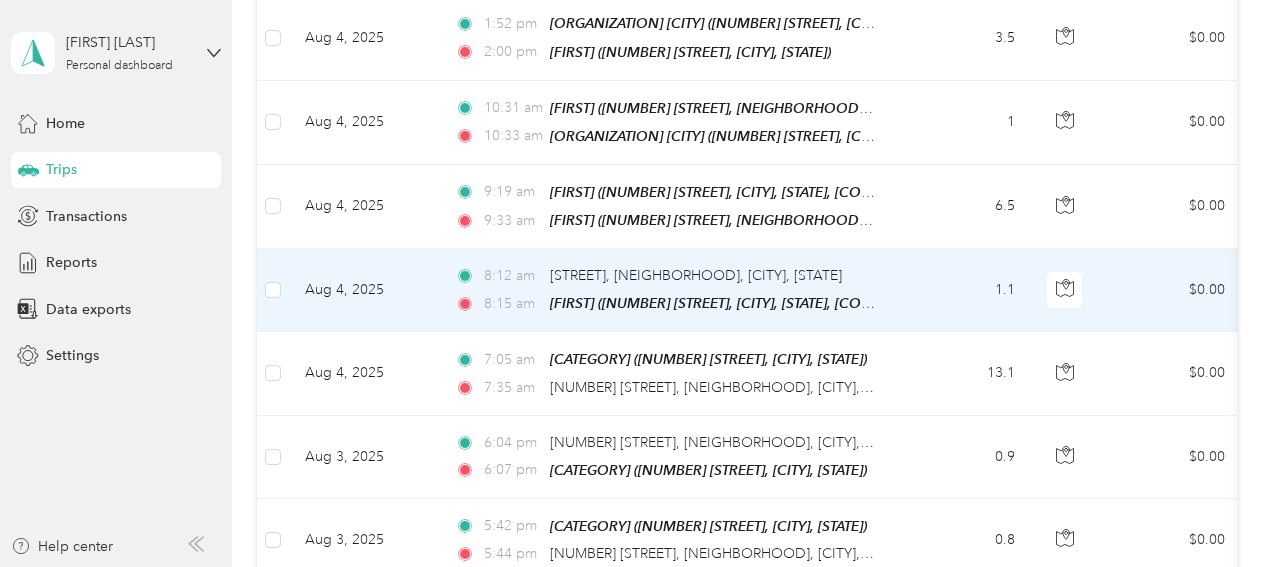 scroll, scrollTop: 800, scrollLeft: 0, axis: vertical 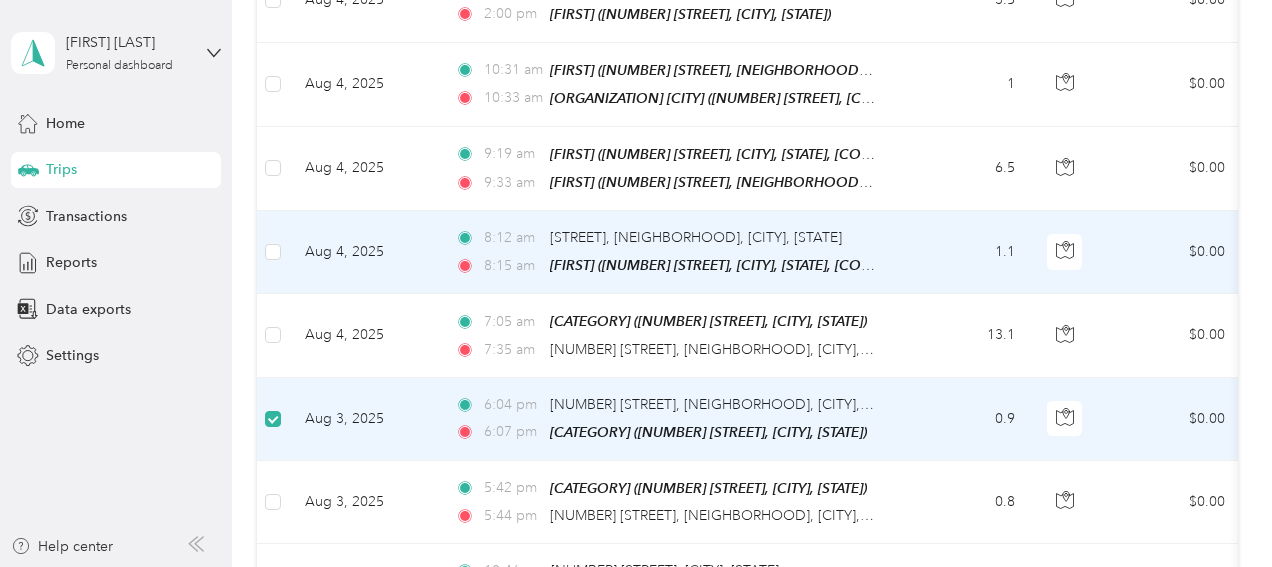 click at bounding box center (273, 252) 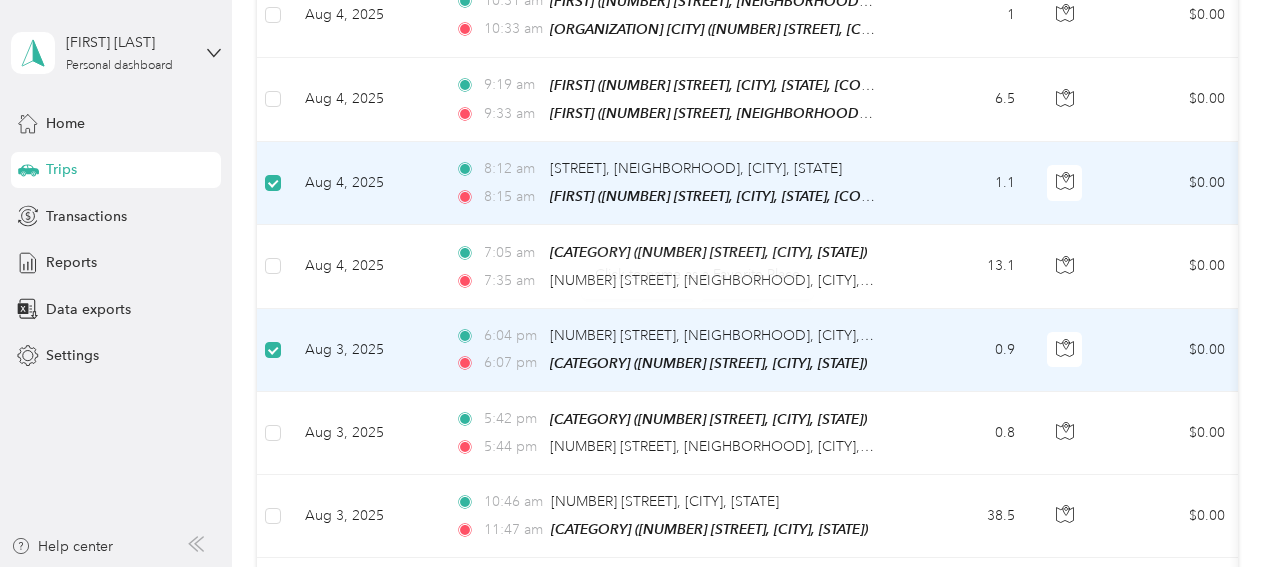 scroll, scrollTop: 998, scrollLeft: 0, axis: vertical 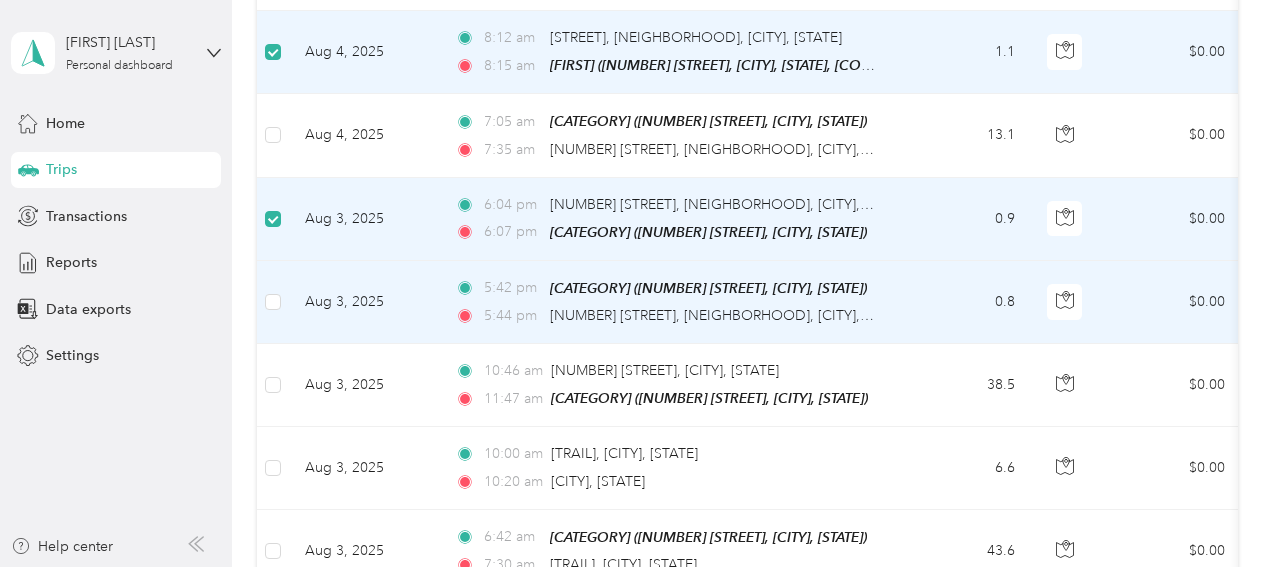 click at bounding box center [273, 302] 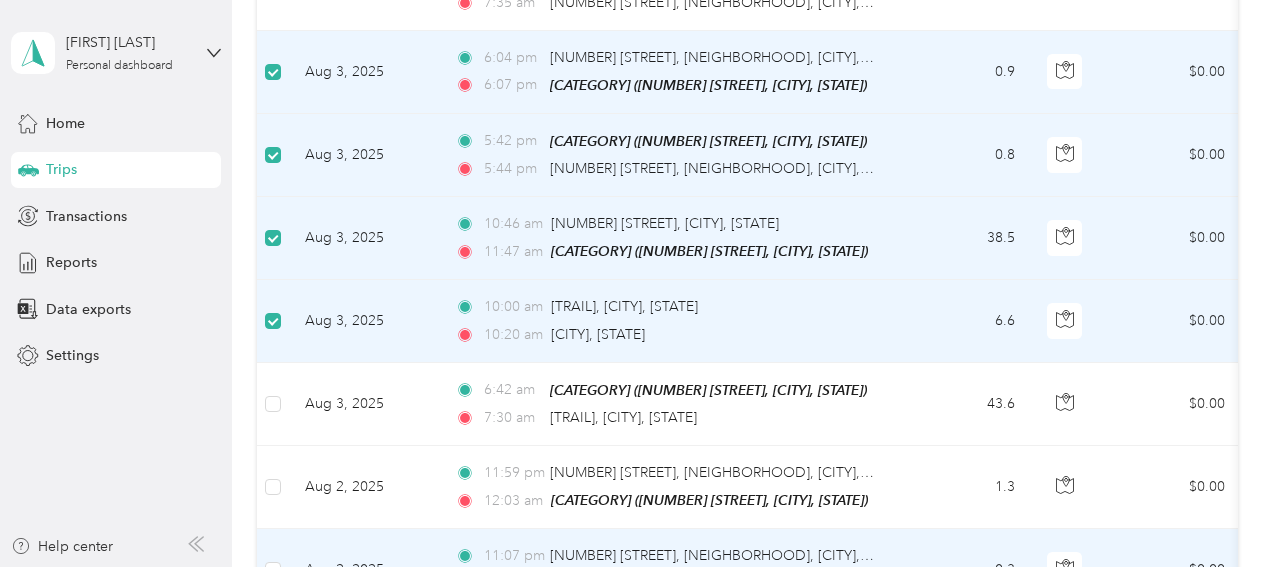 scroll, scrollTop: 1198, scrollLeft: 0, axis: vertical 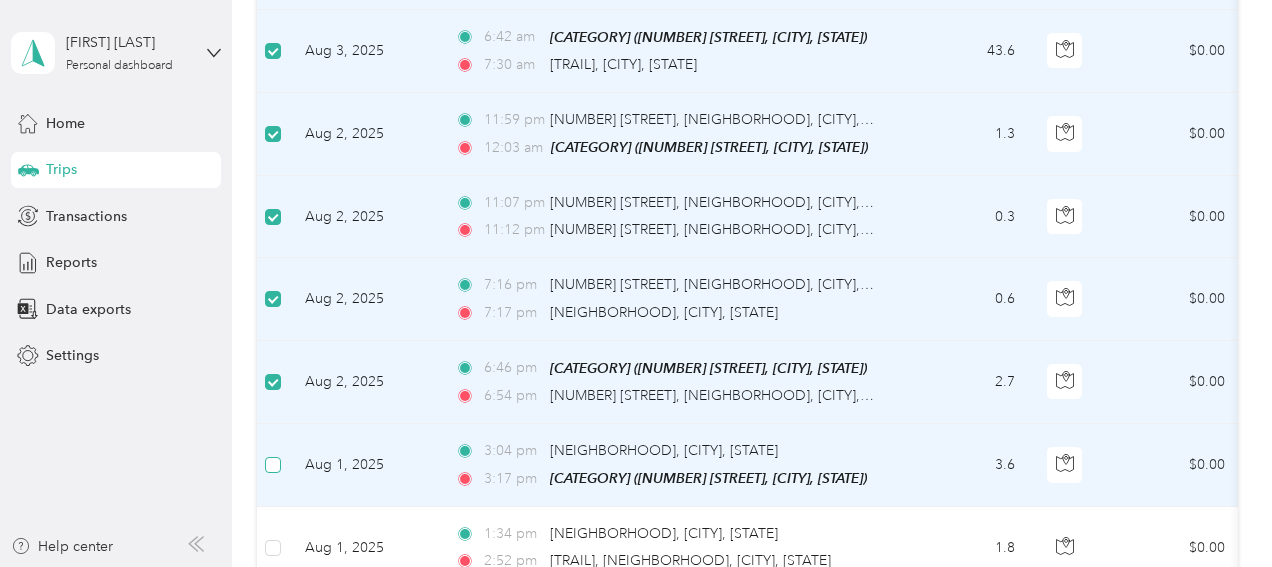 click at bounding box center (273, 465) 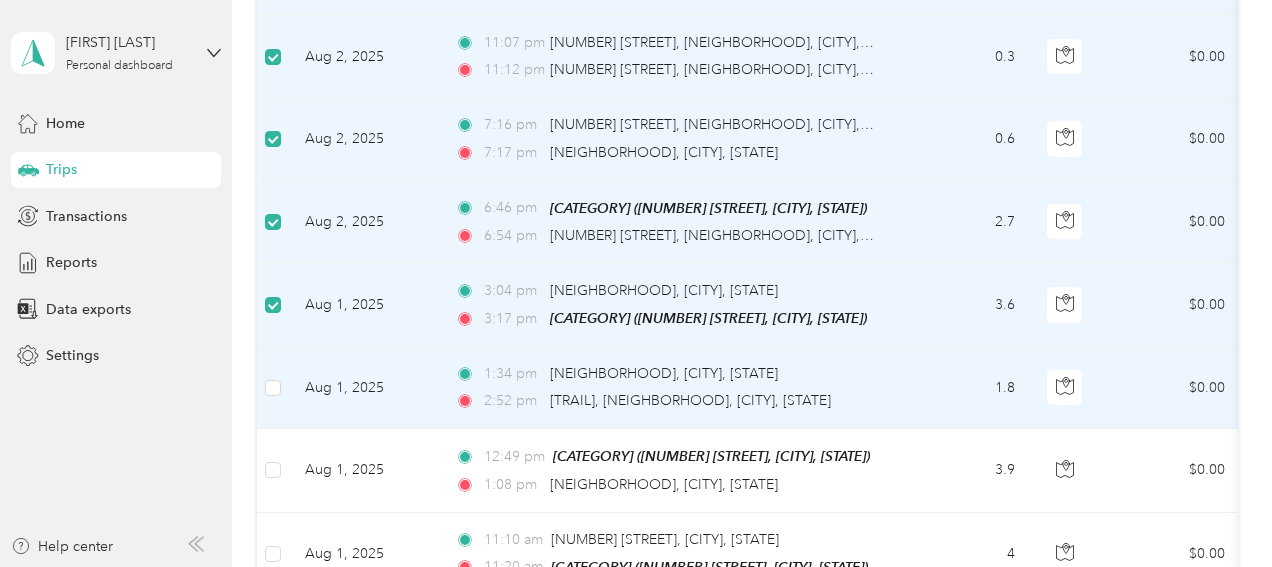 scroll, scrollTop: 1698, scrollLeft: 0, axis: vertical 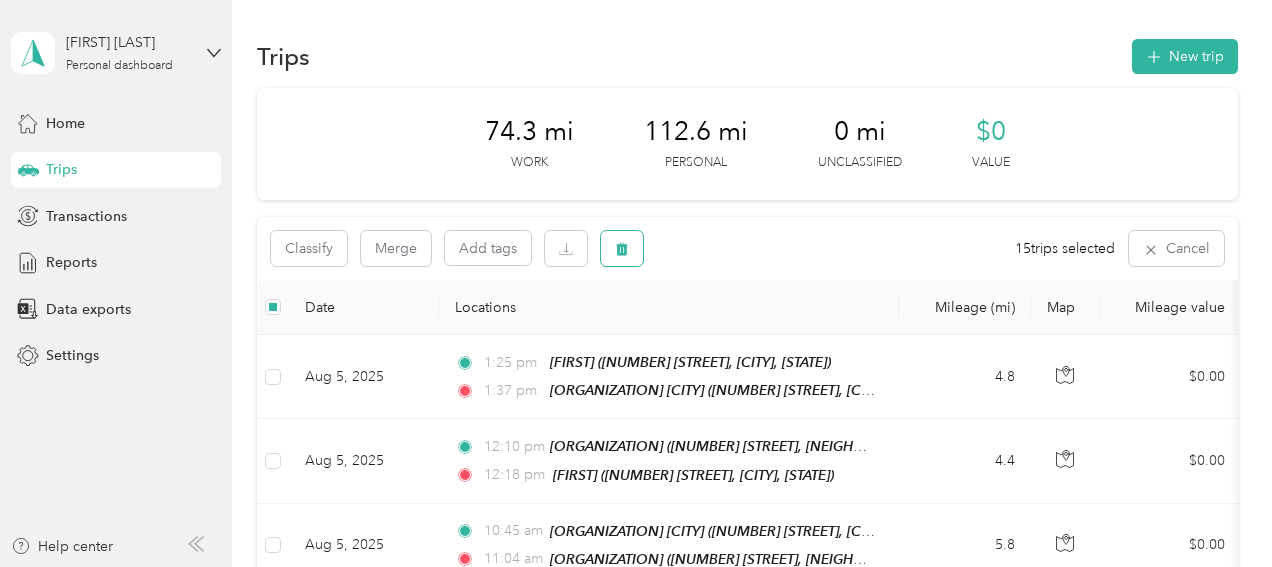 click 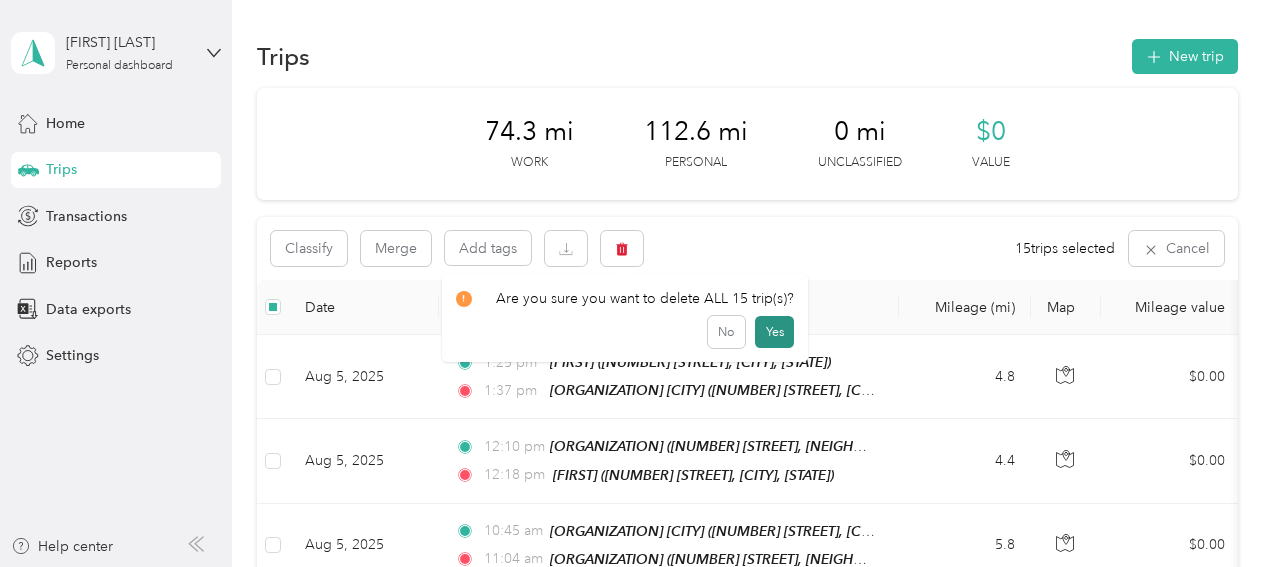 click on "Yes" at bounding box center [774, 332] 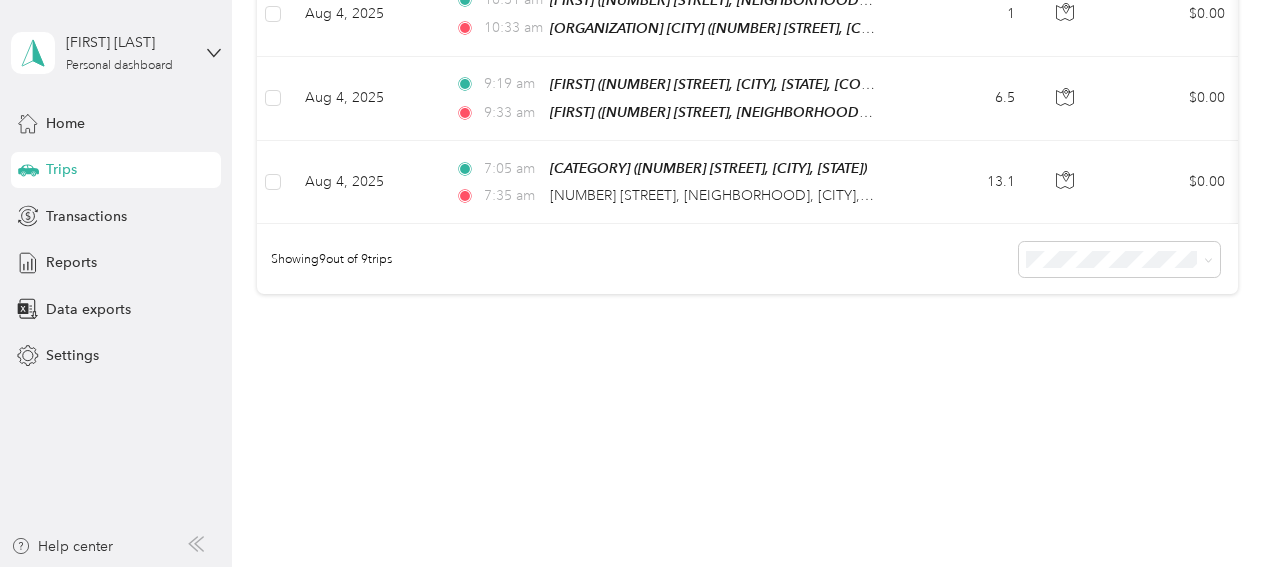 scroll, scrollTop: 570, scrollLeft: 0, axis: vertical 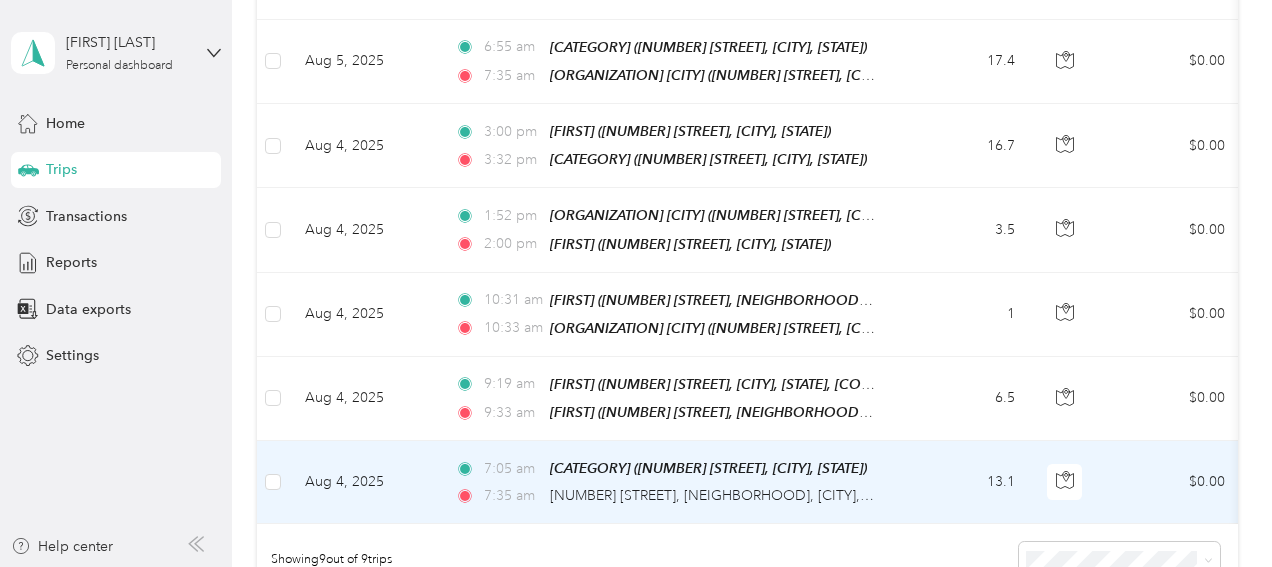 click on "13.1" at bounding box center (965, 482) 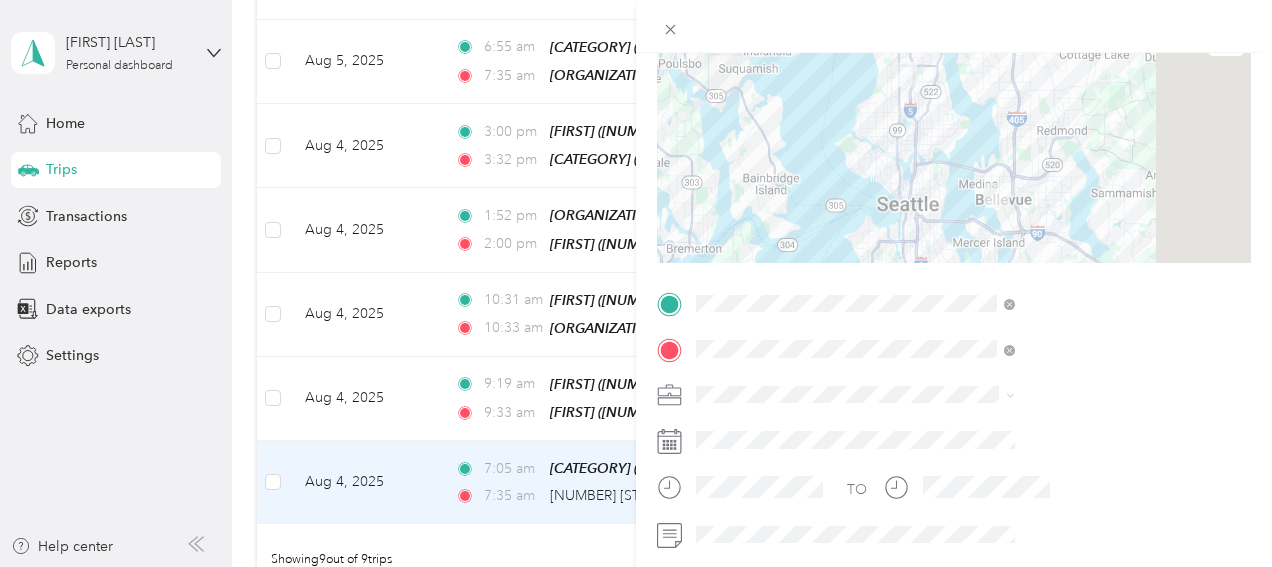 scroll, scrollTop: 197, scrollLeft: 0, axis: vertical 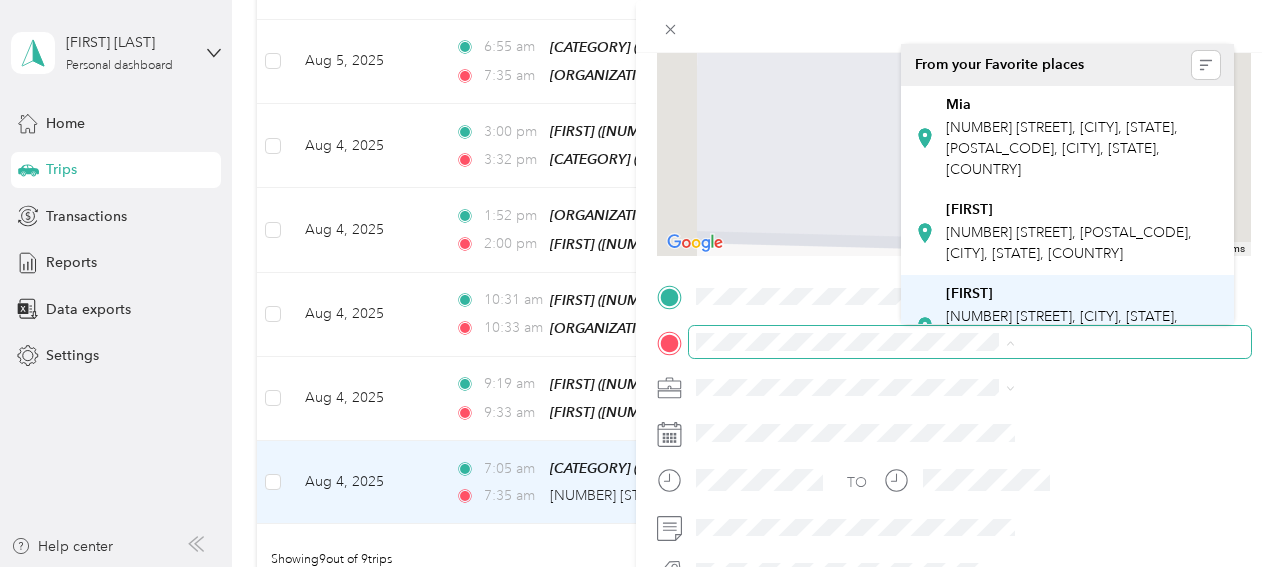 click on "[NUMBER] [STREET], [CITY], [STATE], [COUNTRY], [POSTAL_CODE], [CITY], [STATE], [COUNTRY]" at bounding box center [1066, 337] 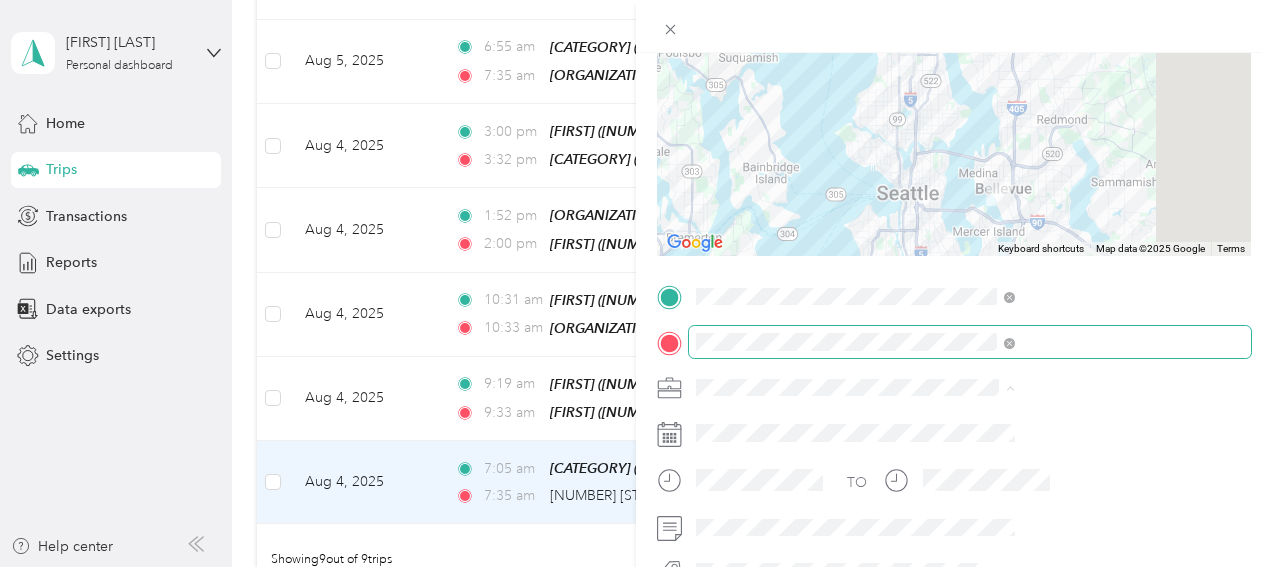 click on "Kindering 2025" at bounding box center (1067, 422) 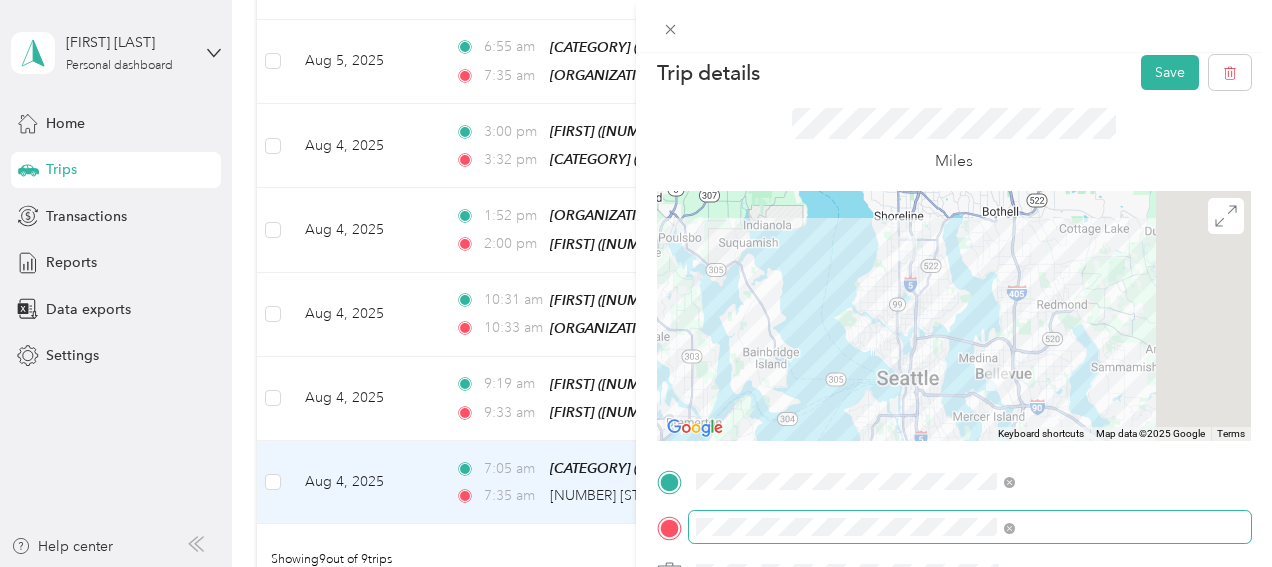 scroll, scrollTop: 0, scrollLeft: 0, axis: both 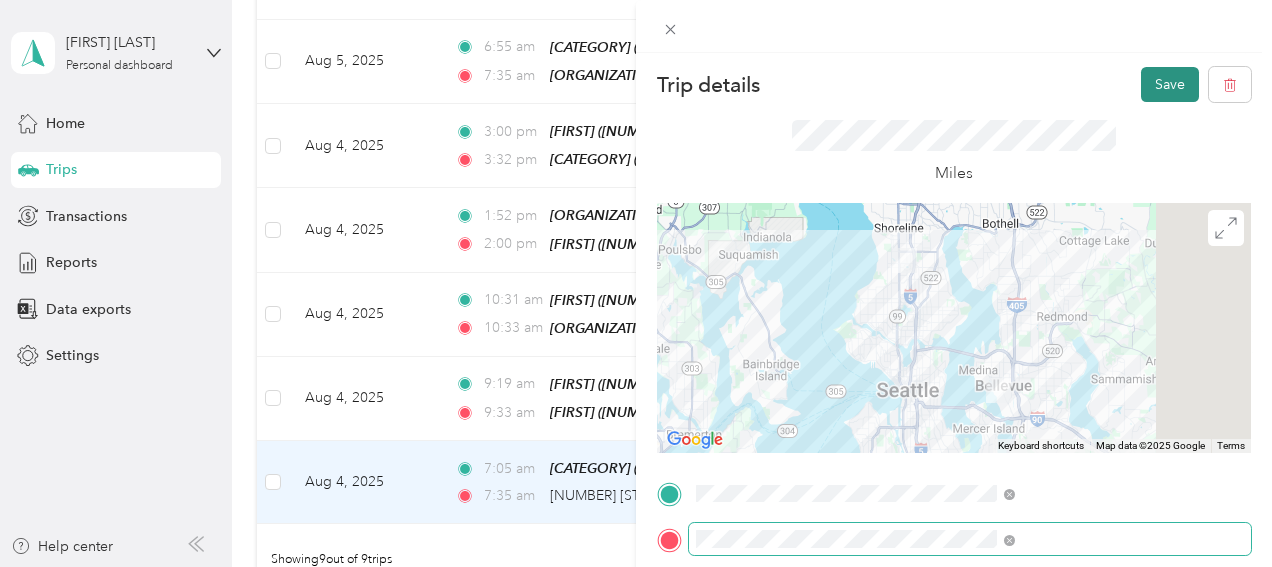 click on "Save" at bounding box center (1170, 84) 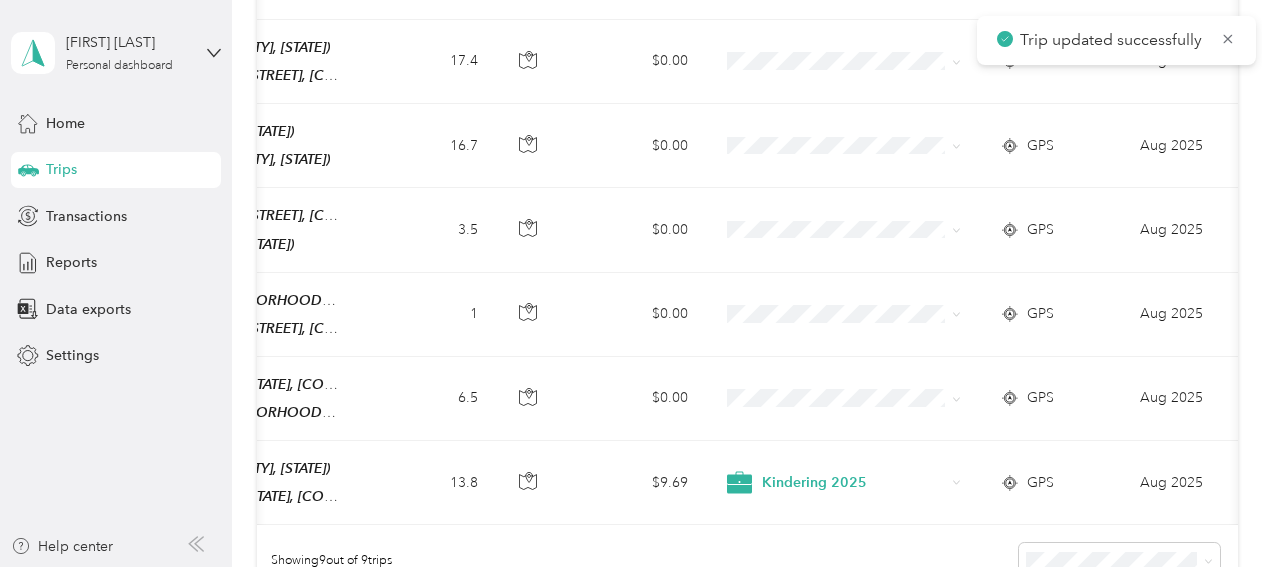 scroll, scrollTop: 0, scrollLeft: 541, axis: horizontal 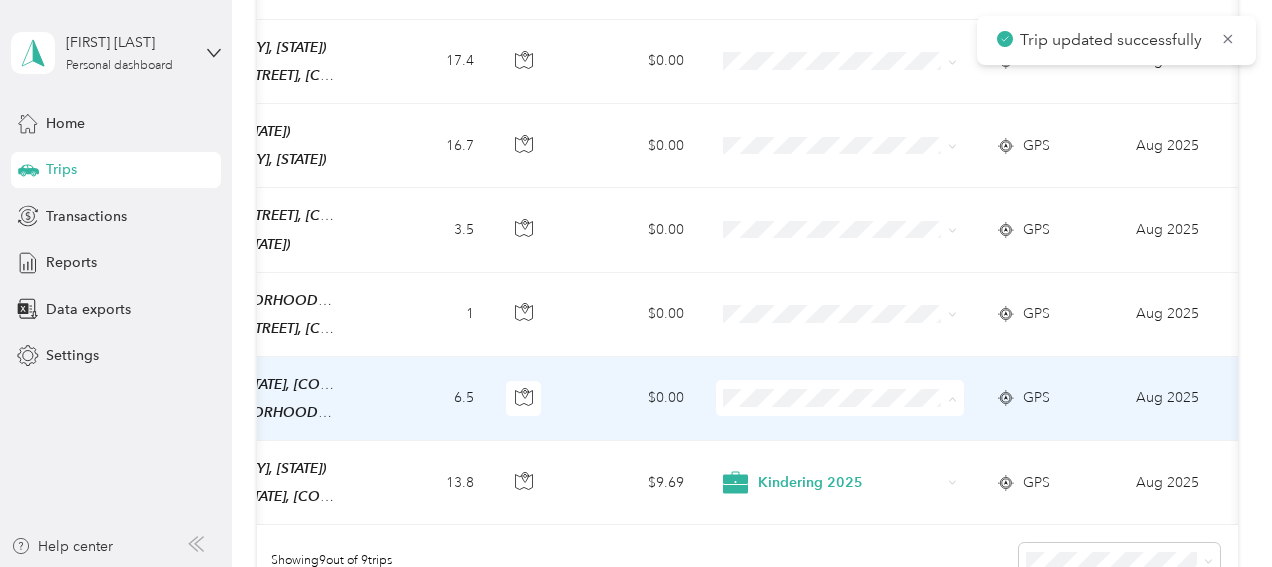 click on "Kindering 2025" at bounding box center (857, 419) 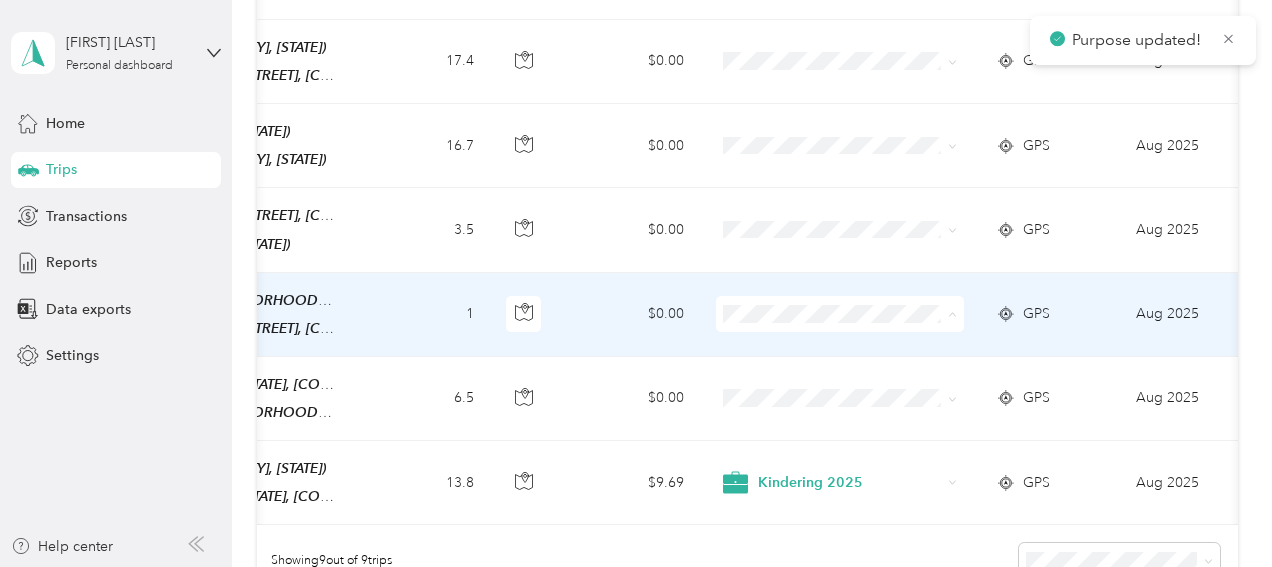 drag, startPoint x: 797, startPoint y: 350, endPoint x: 795, endPoint y: 336, distance: 14.142136 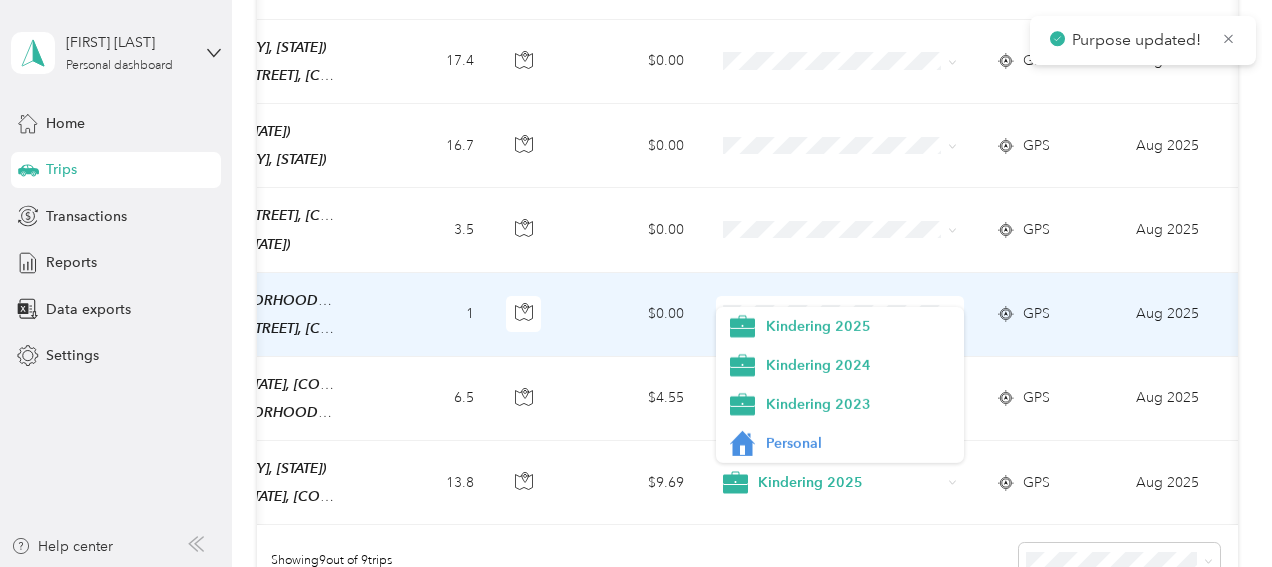 click at bounding box center [840, 230] 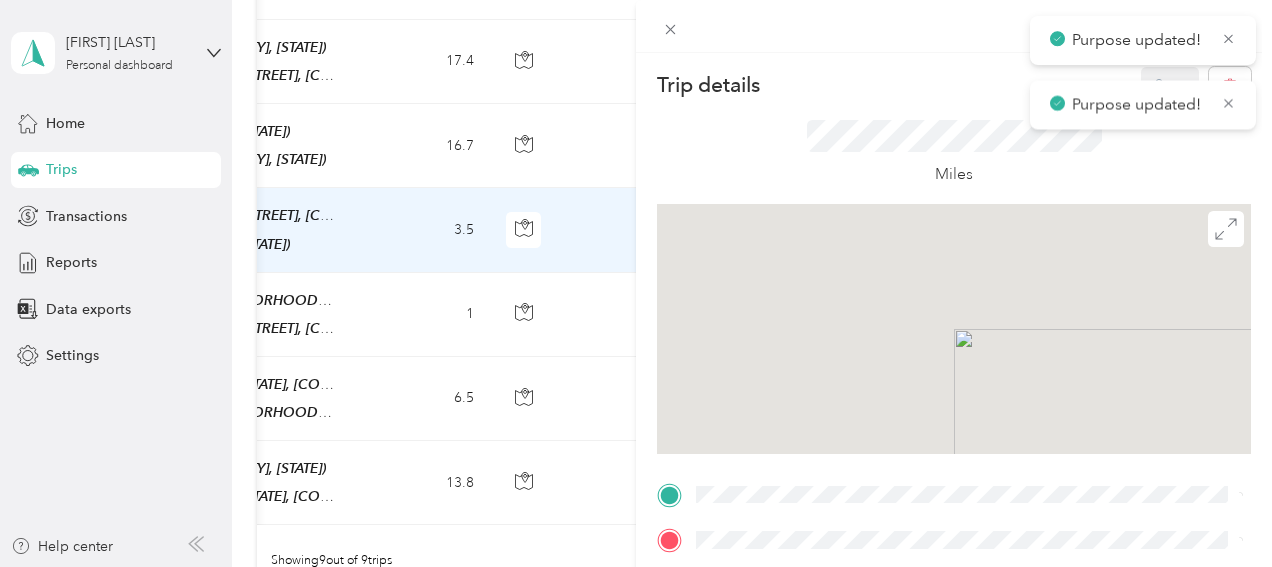 click on "Trip details Save This trip cannot be edited because it is either under review, approved, or paid. Contact your Team Manager to edit it. Miles To navigate the map with touch gestures double-tap and hold your finger on the map, then drag the map. TO Add photo" at bounding box center [636, 283] 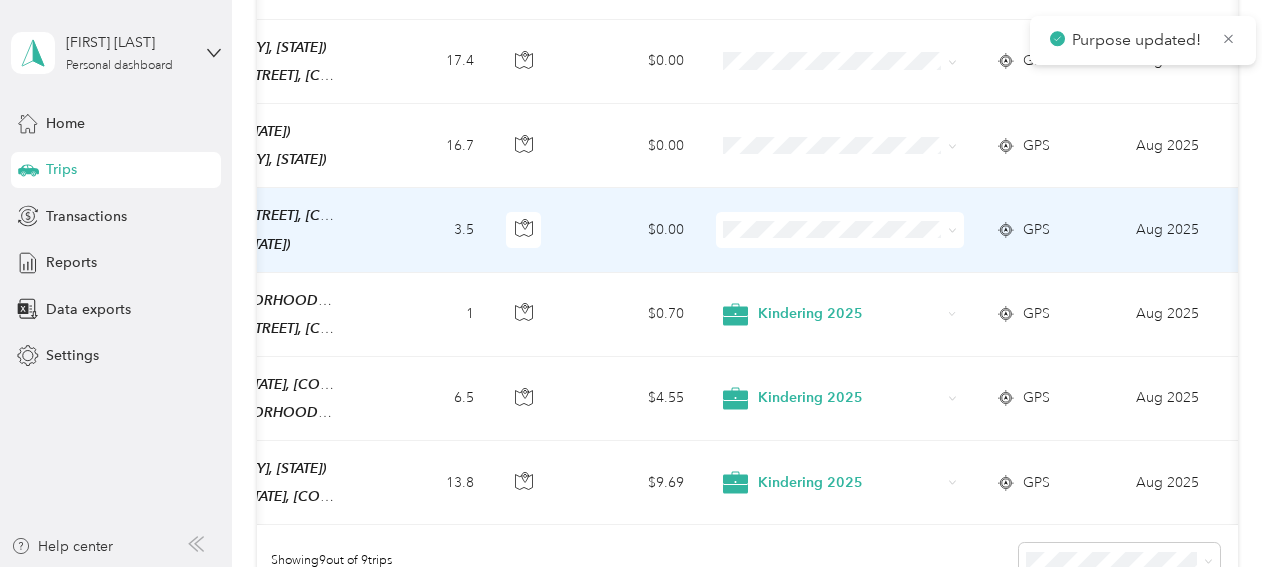 click on "Kindering 2025" at bounding box center (857, 253) 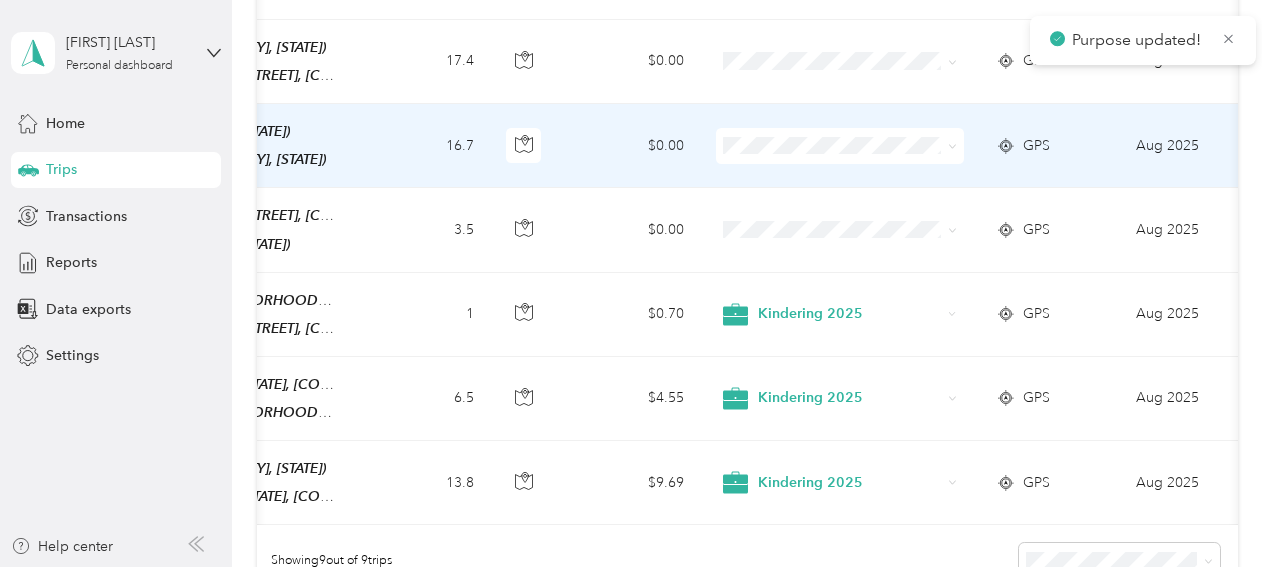 click at bounding box center (840, 146) 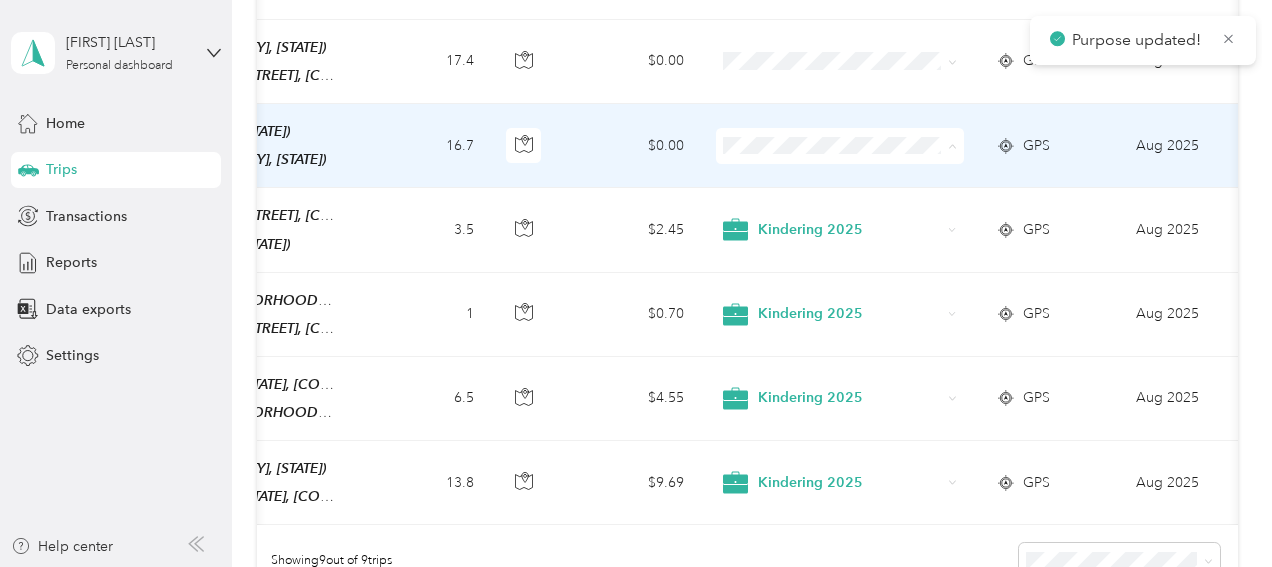 click on "Kindering 2025" at bounding box center [857, 173] 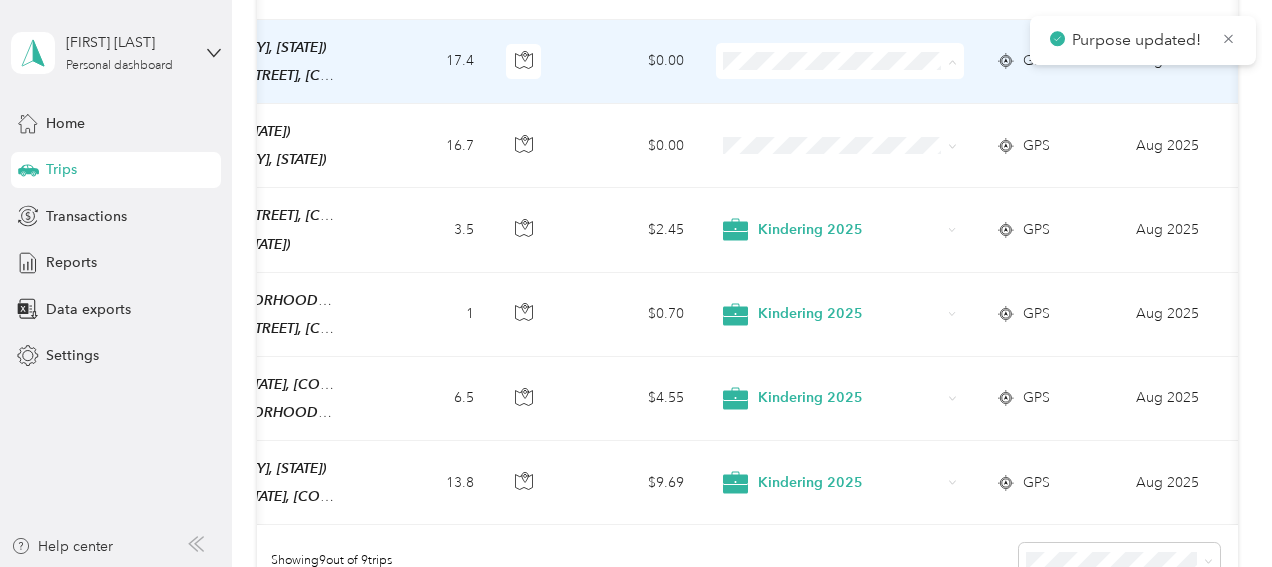click on "Kindering 2025" at bounding box center (857, 91) 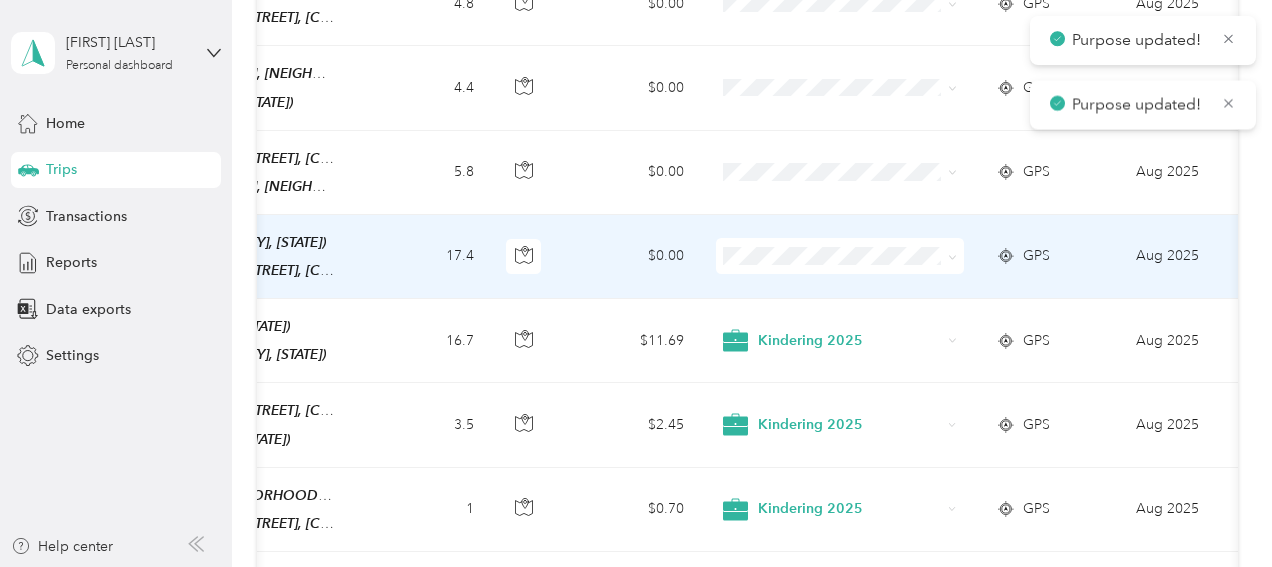 scroll, scrollTop: 170, scrollLeft: 0, axis: vertical 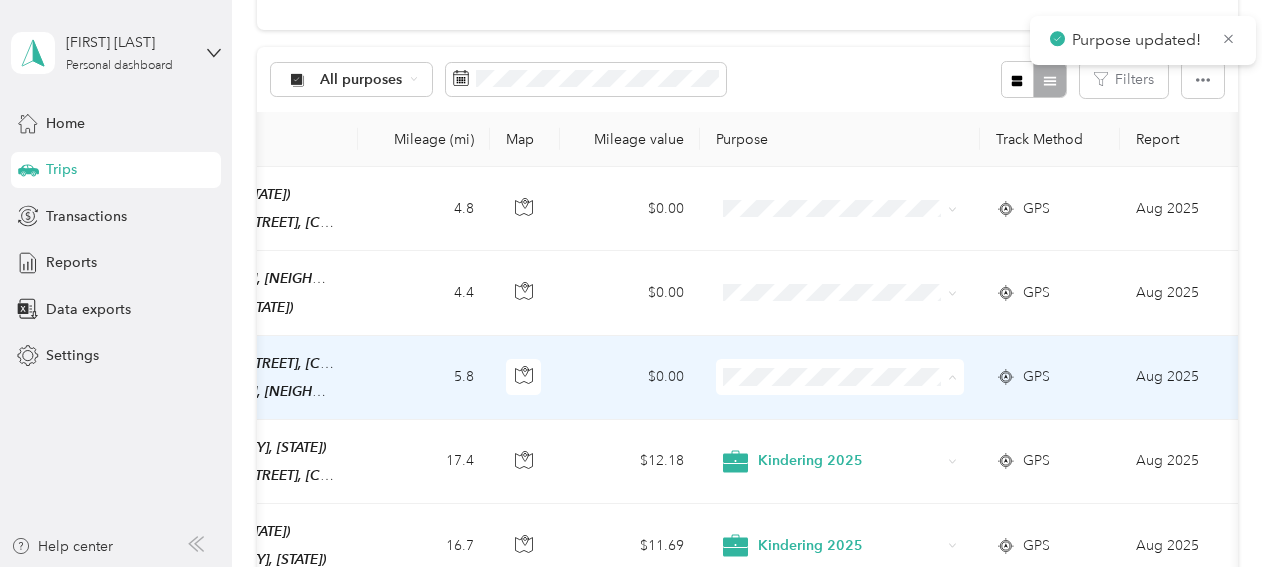 click on "Kindering 2025" at bounding box center (857, 409) 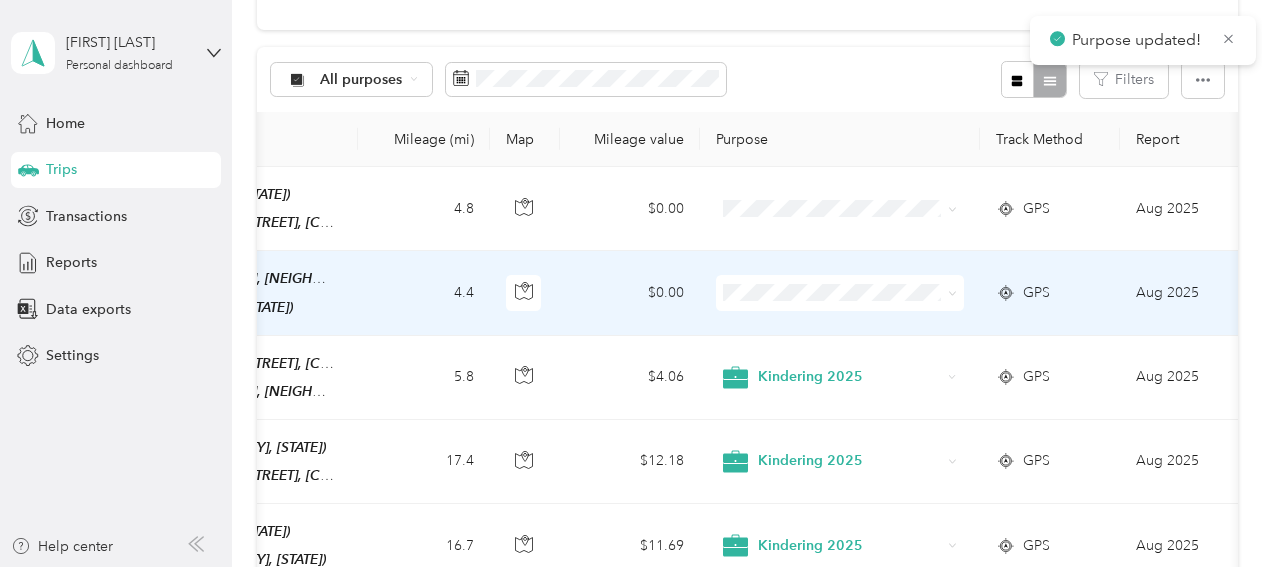 click on "Kindering 2025" at bounding box center (840, 325) 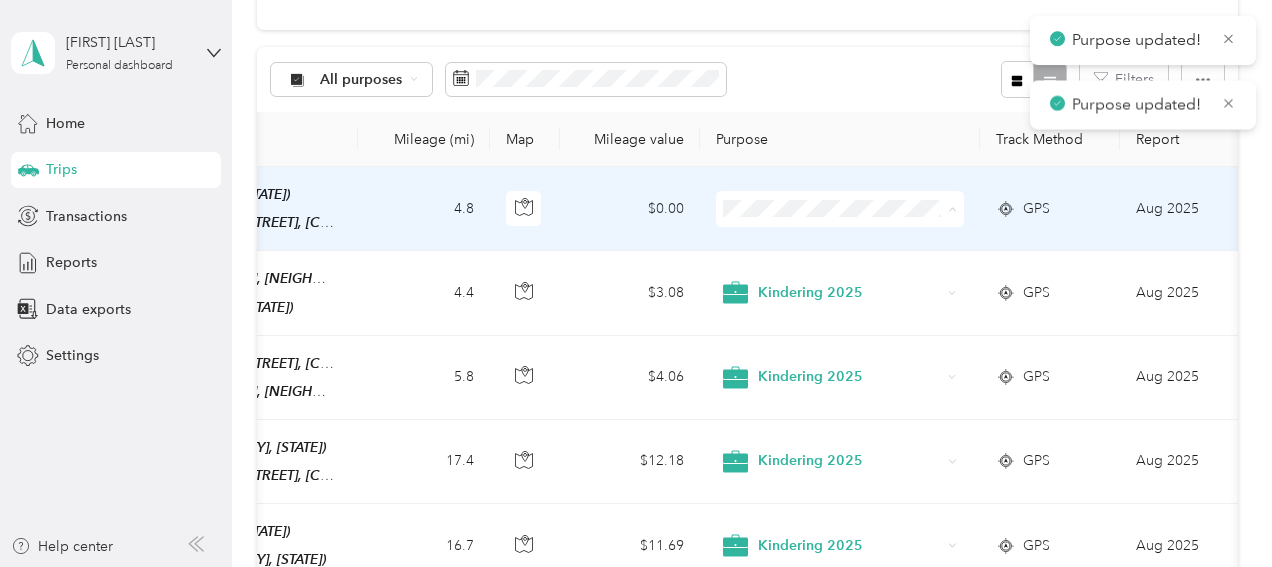 click on "Kindering 2025" at bounding box center (857, 246) 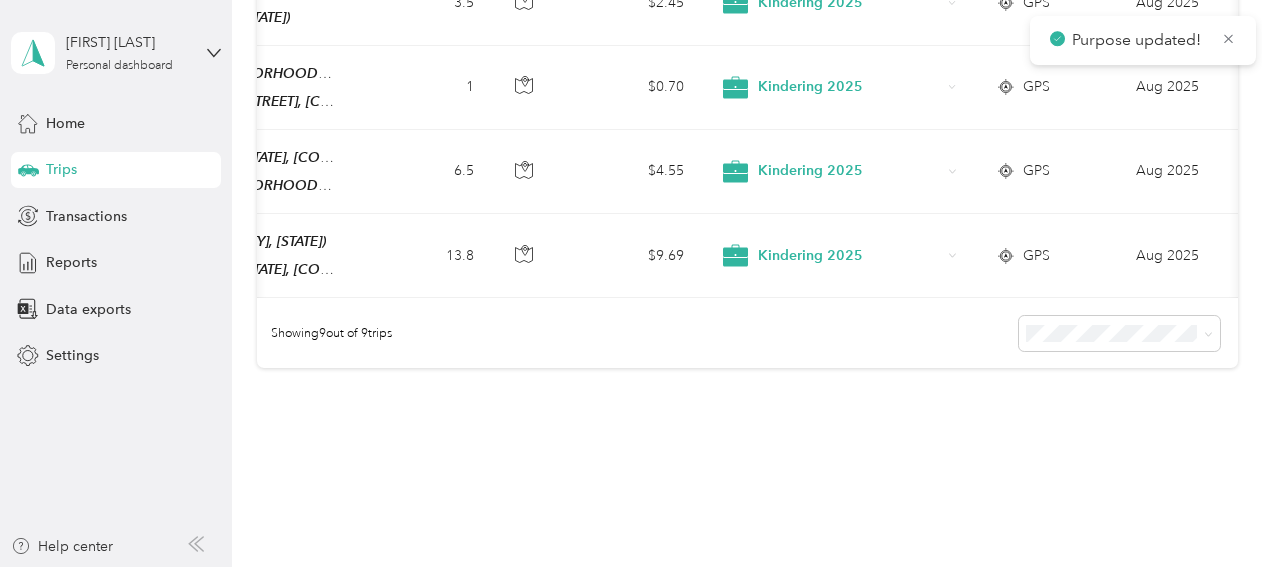 scroll, scrollTop: 870, scrollLeft: 0, axis: vertical 